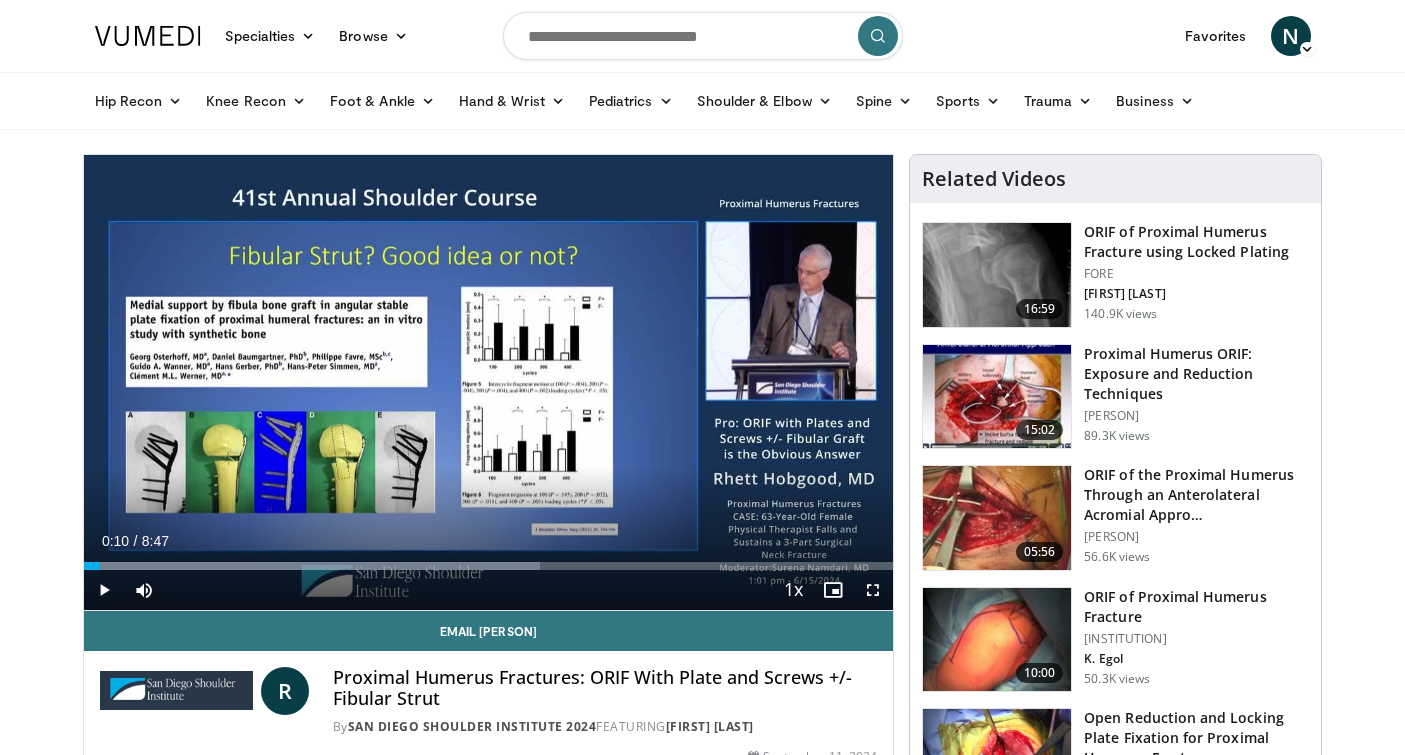 scroll, scrollTop: 0, scrollLeft: 0, axis: both 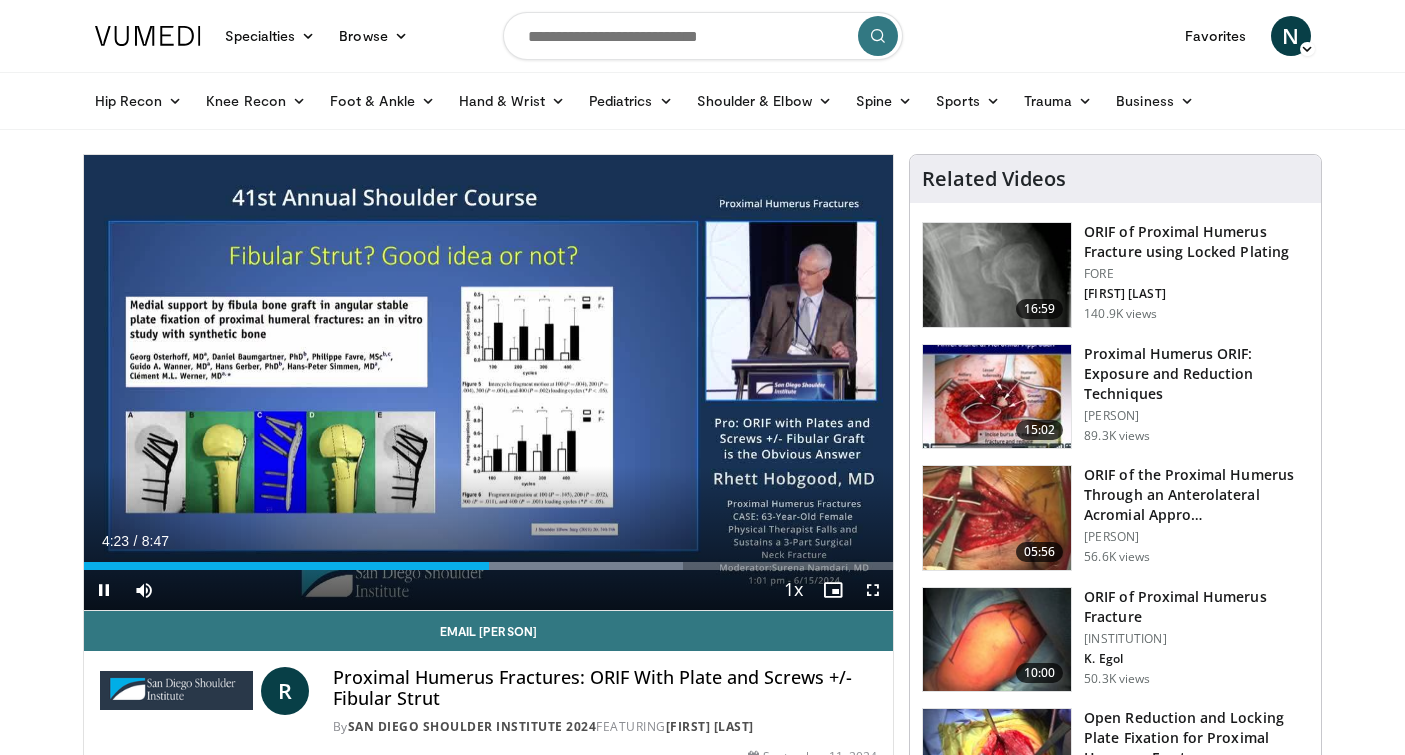 click at bounding box center (104, 590) 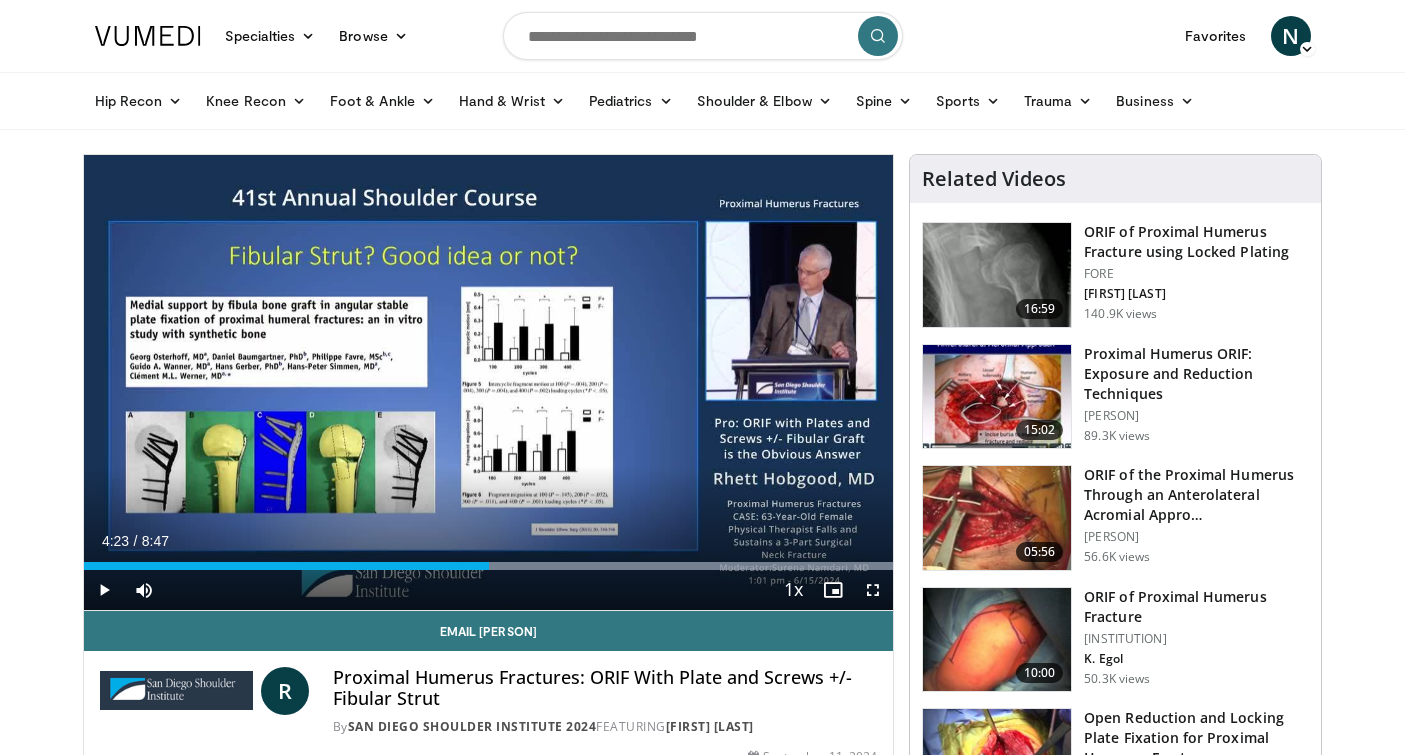 click at bounding box center (104, 590) 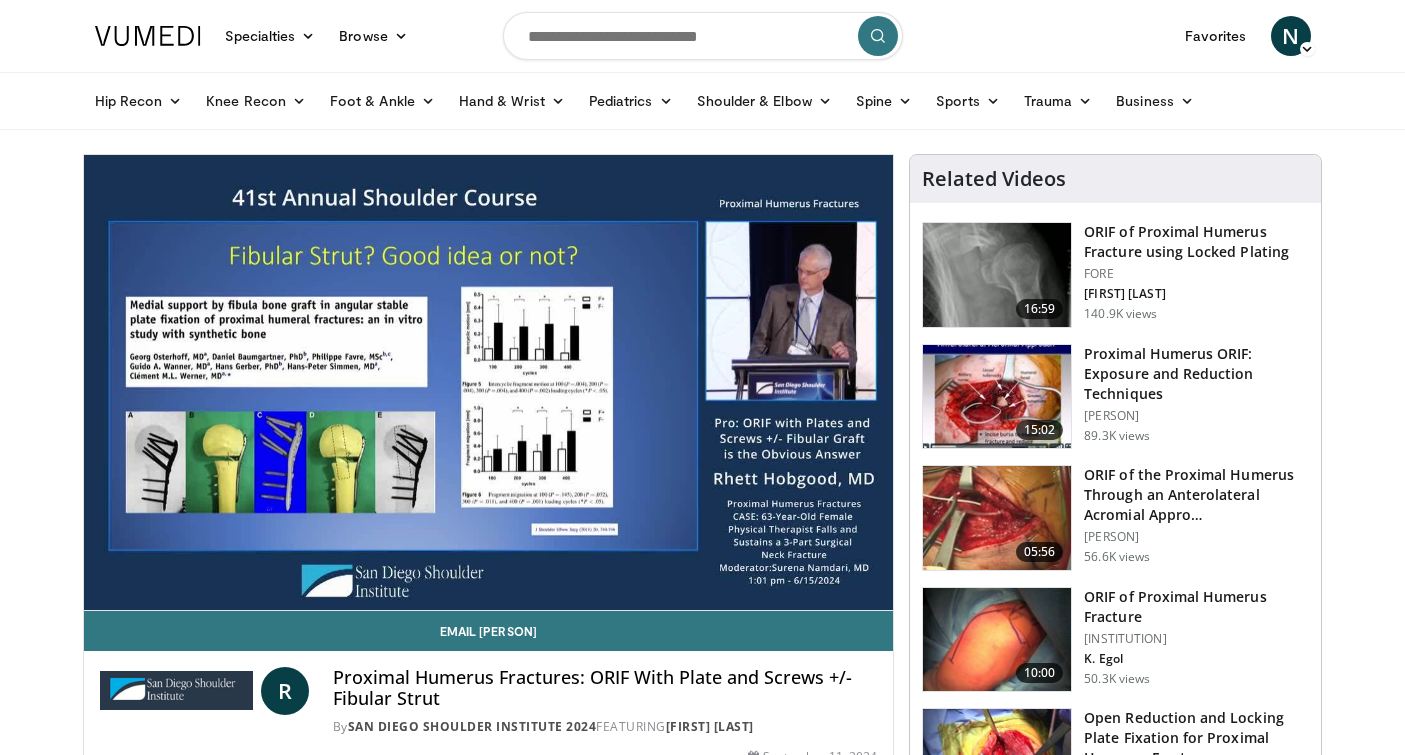 click at bounding box center [997, 275] 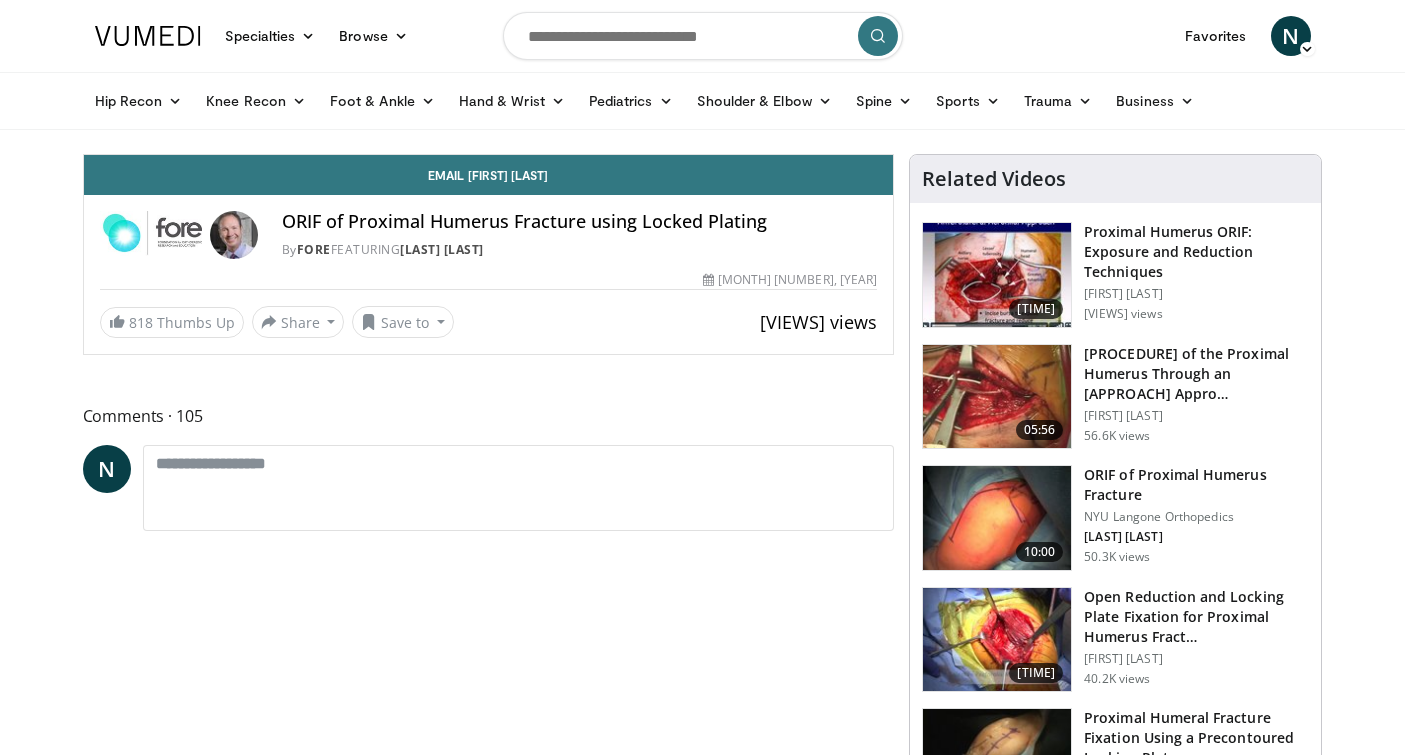scroll, scrollTop: 0, scrollLeft: 0, axis: both 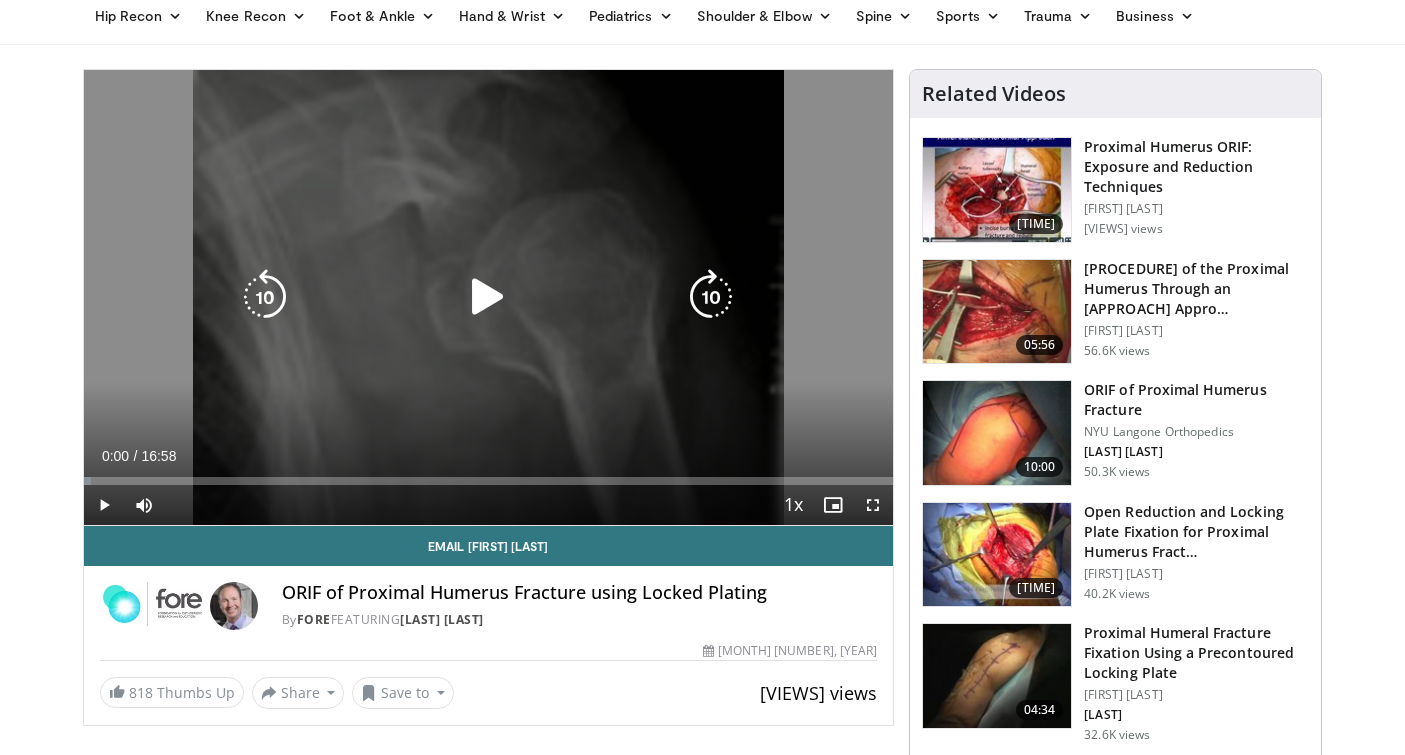 click at bounding box center [488, 297] 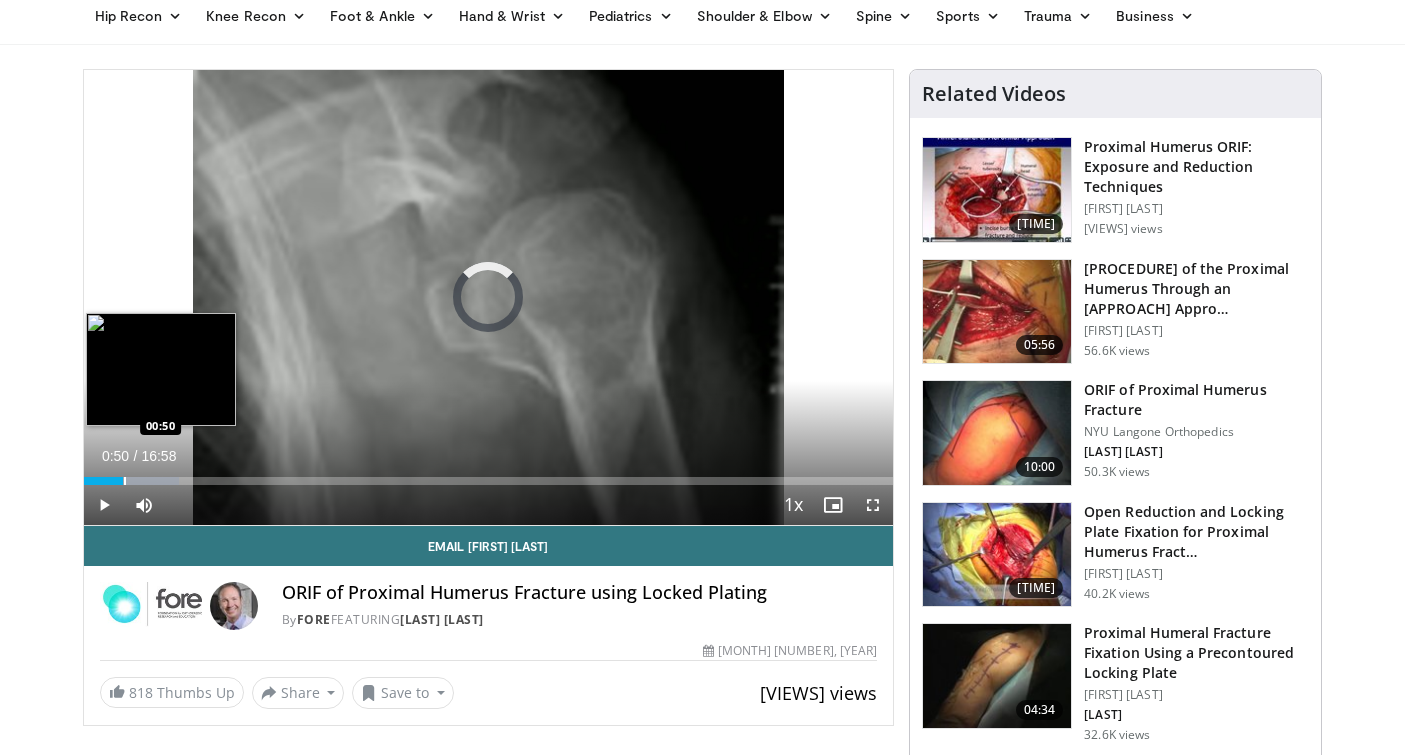 click at bounding box center (125, 481) 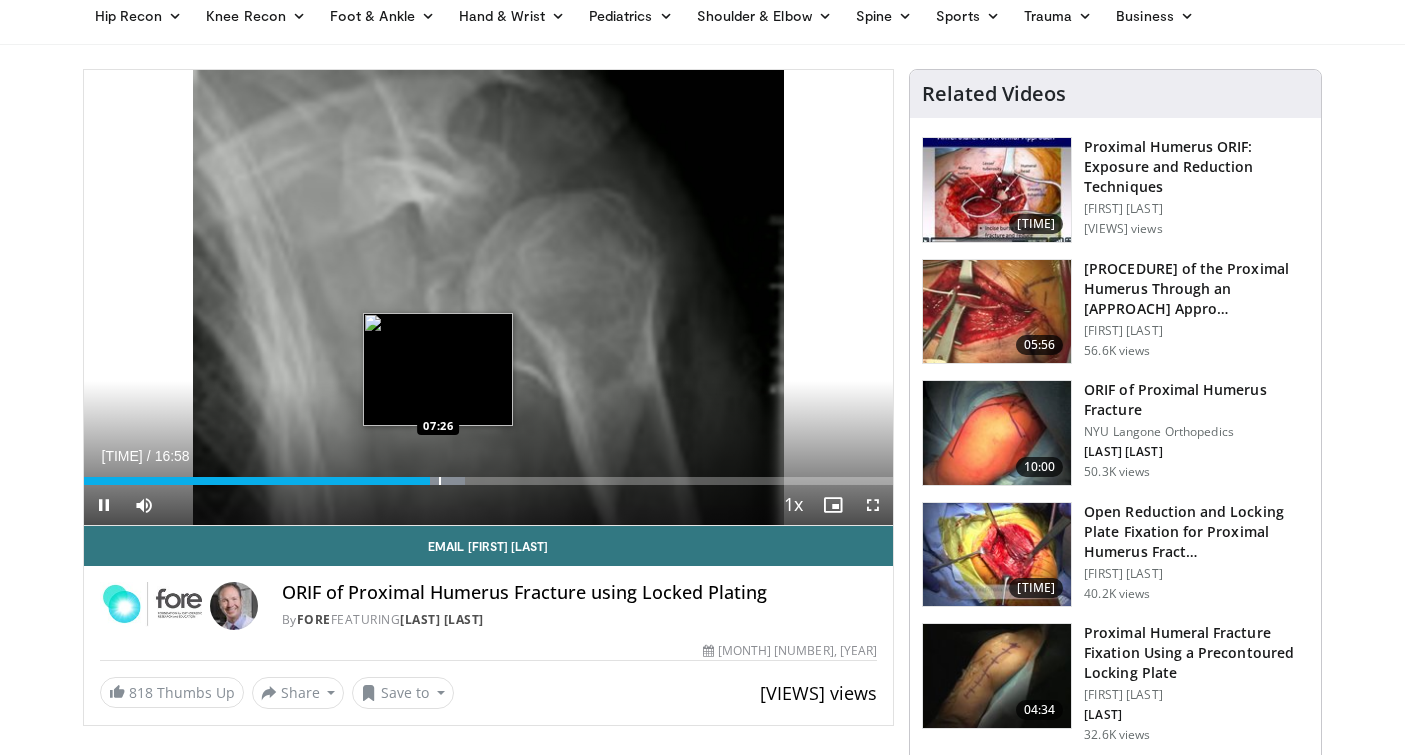click at bounding box center (440, 481) 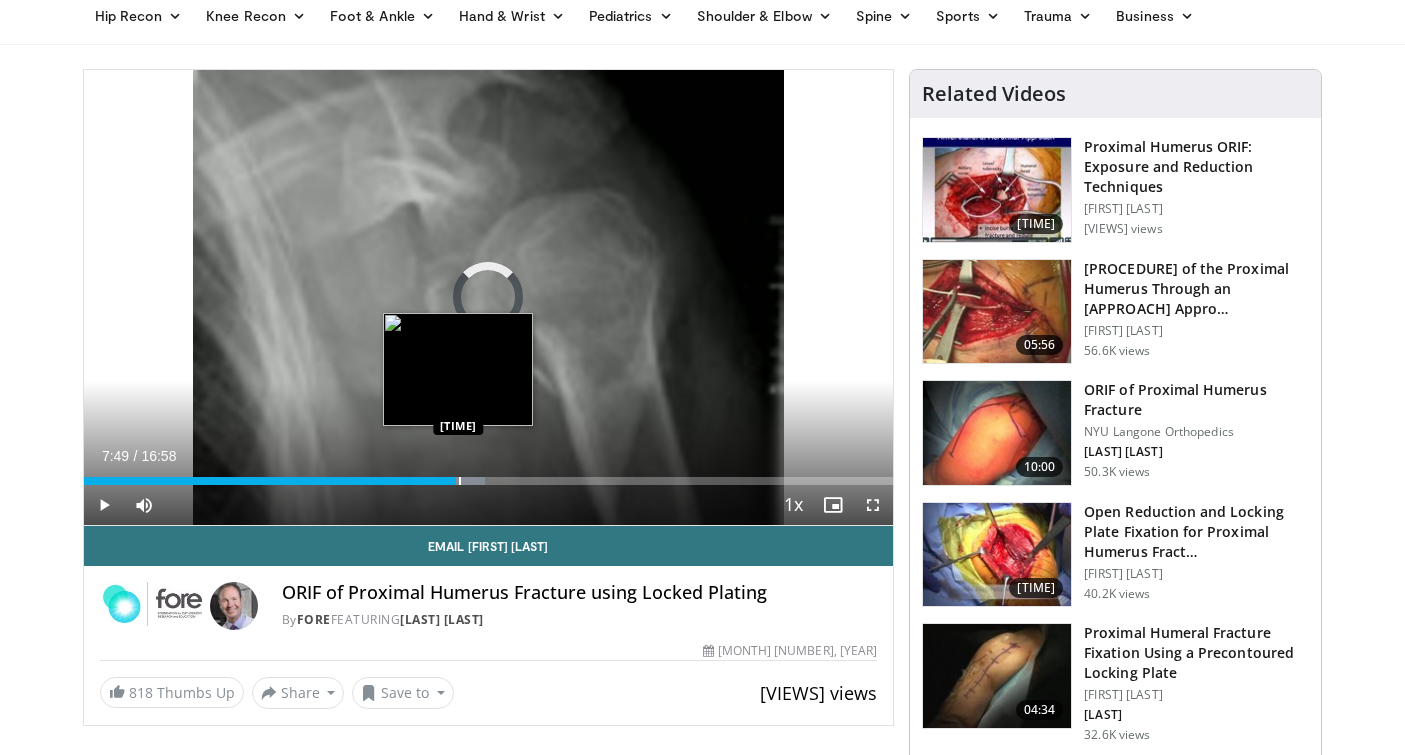 click at bounding box center (450, 481) 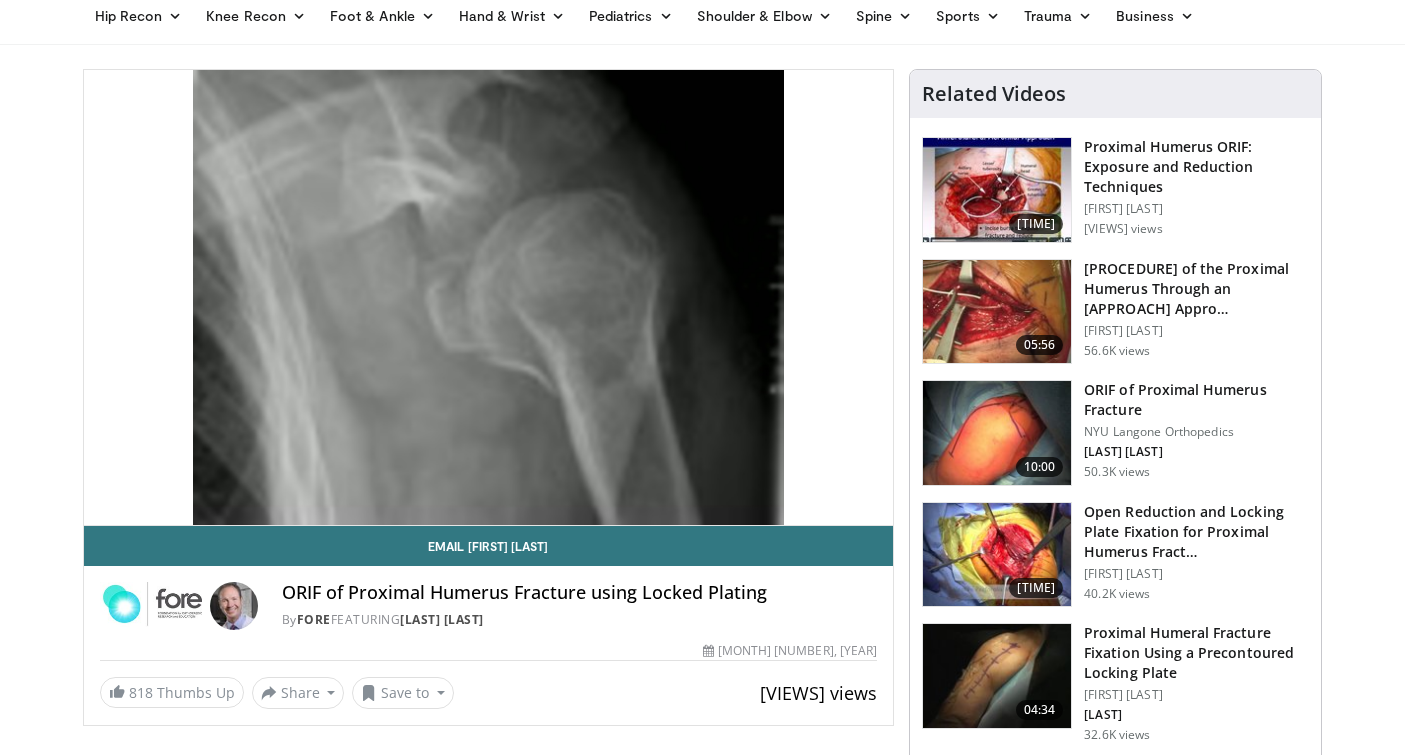 click on "140,888 views
[DATE]" at bounding box center [489, 651] 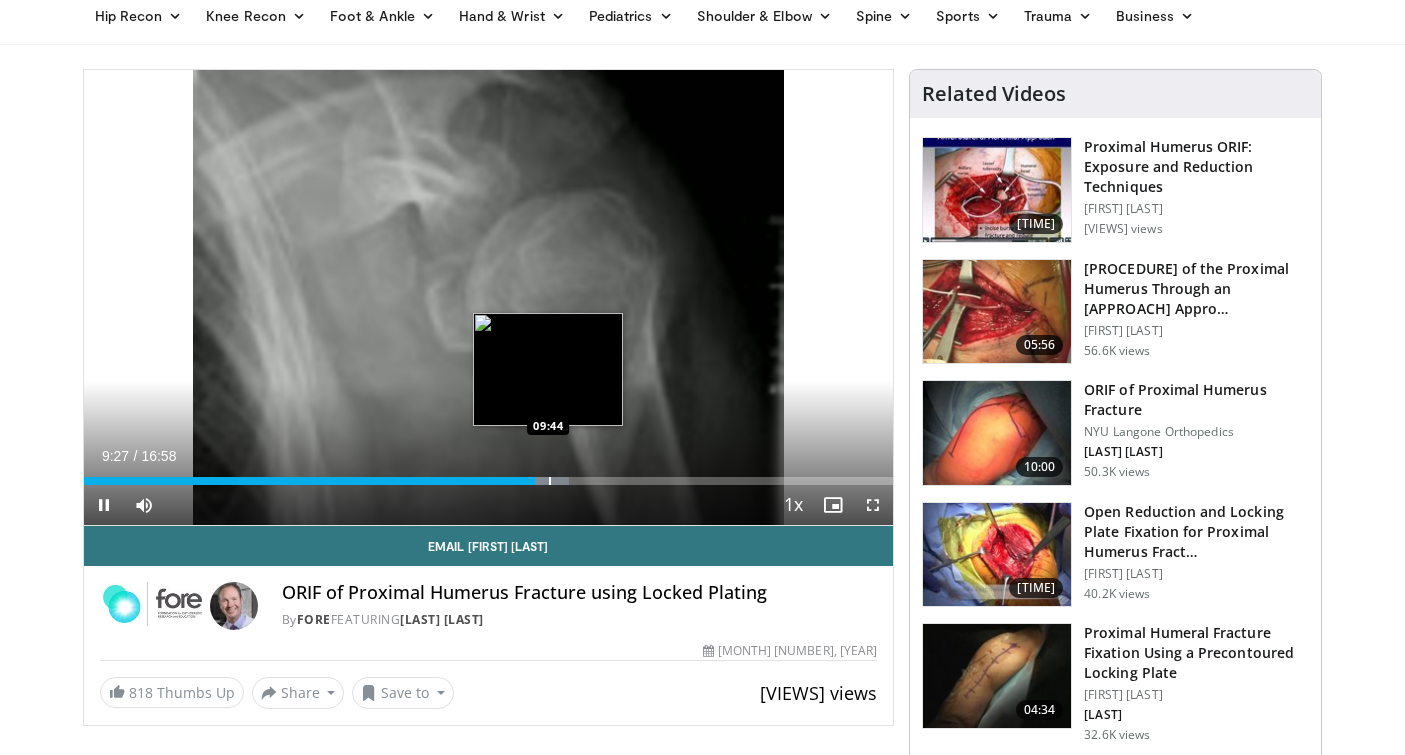 click at bounding box center [550, 481] 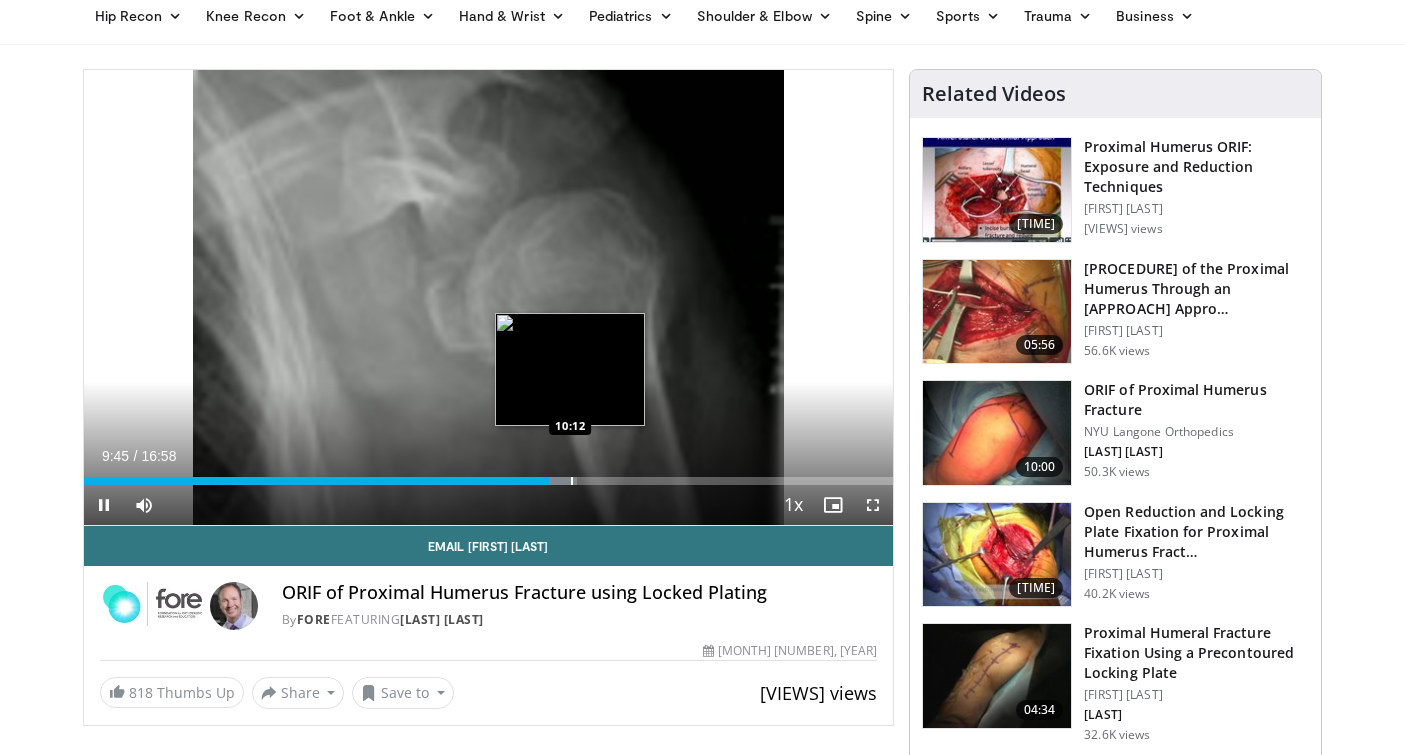 click at bounding box center (572, 481) 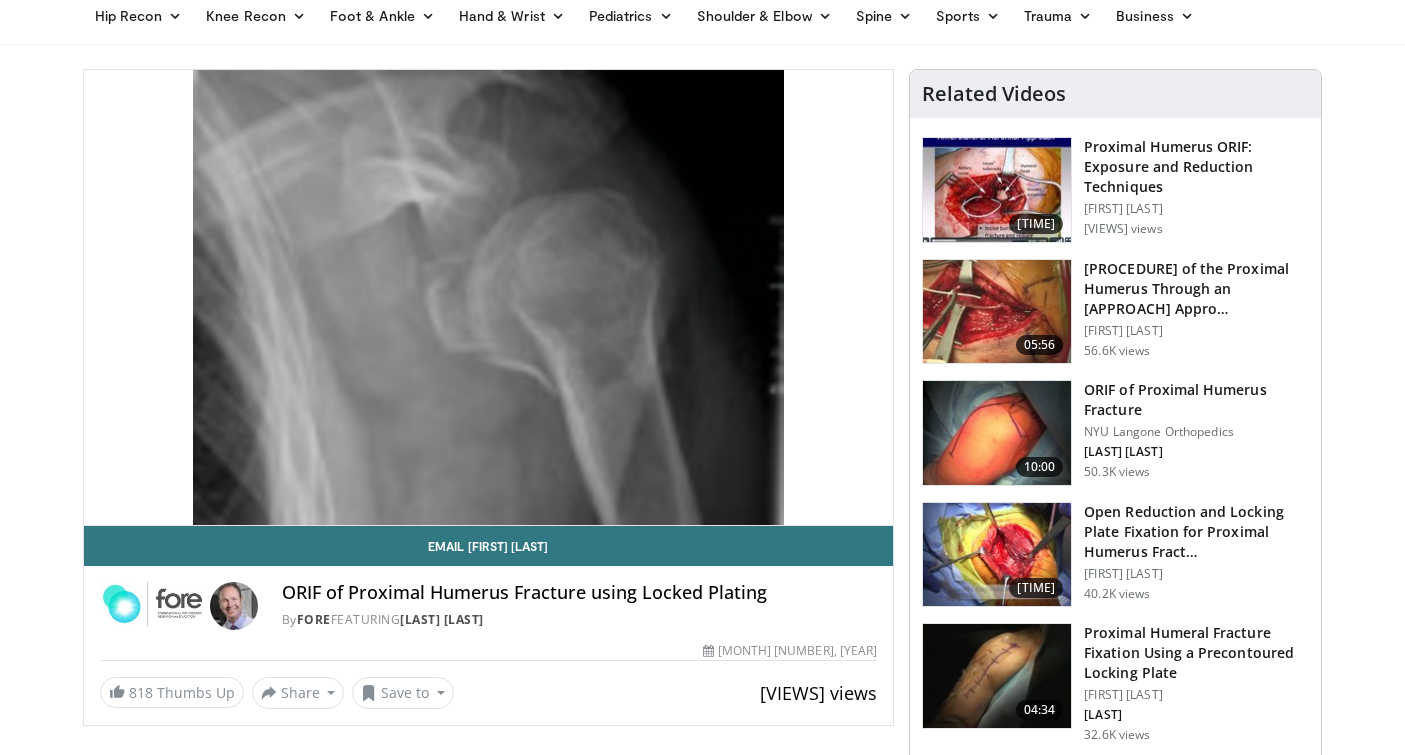 click on "**********" at bounding box center [489, 298] 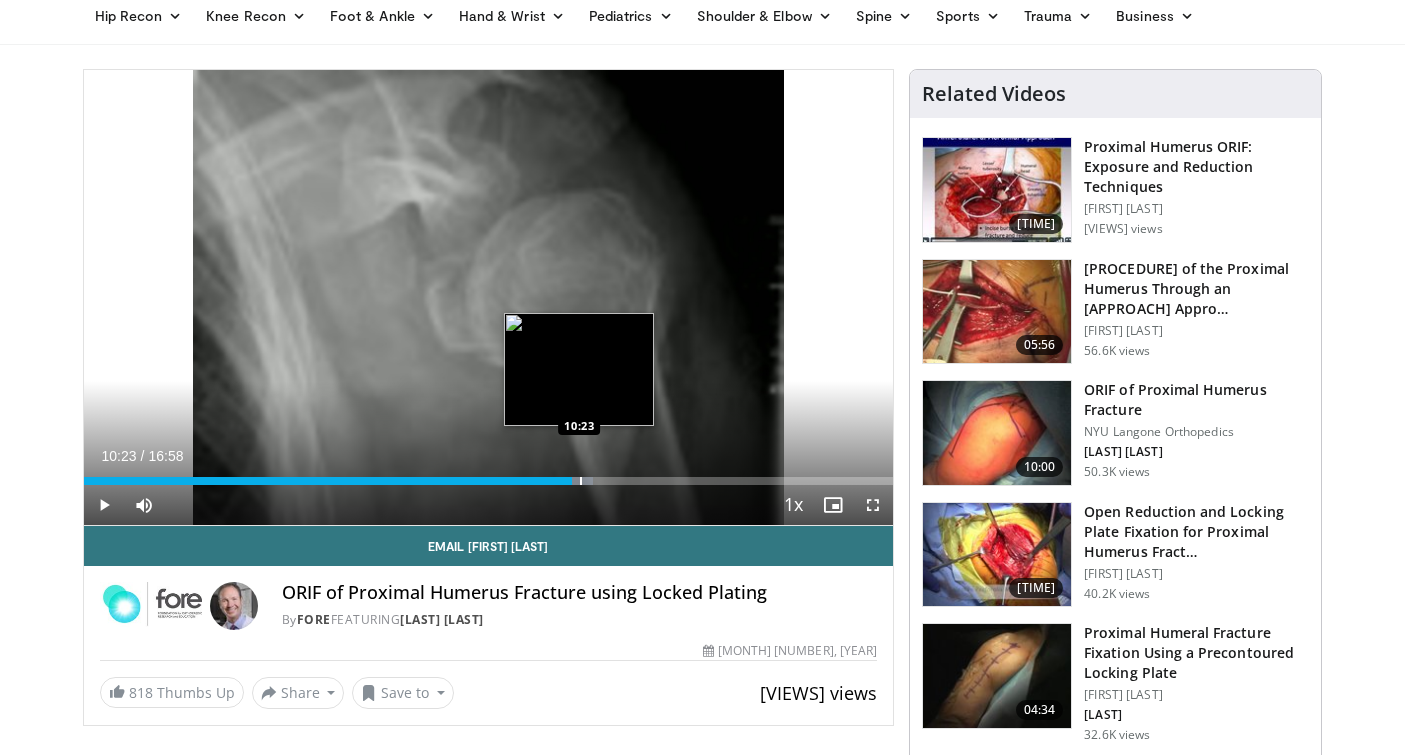 click at bounding box center (581, 481) 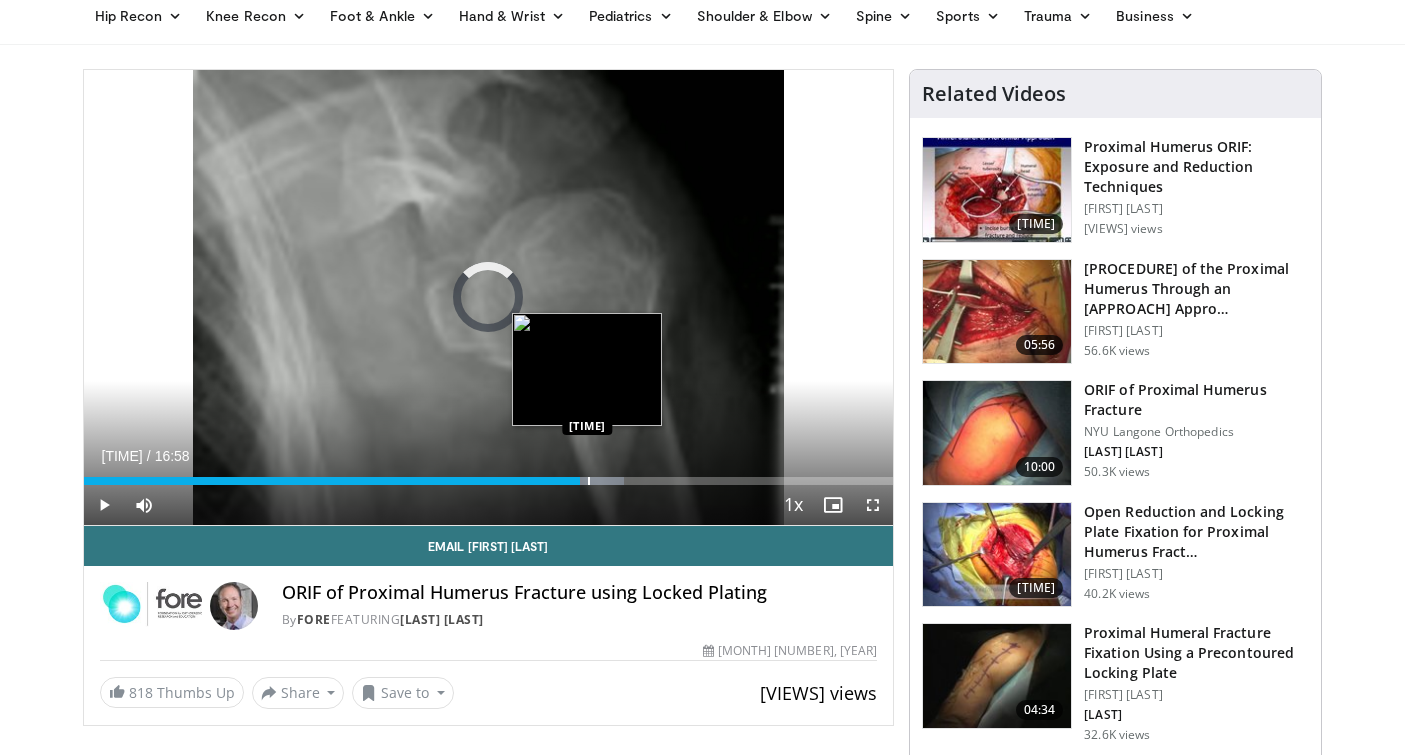 click at bounding box center (589, 481) 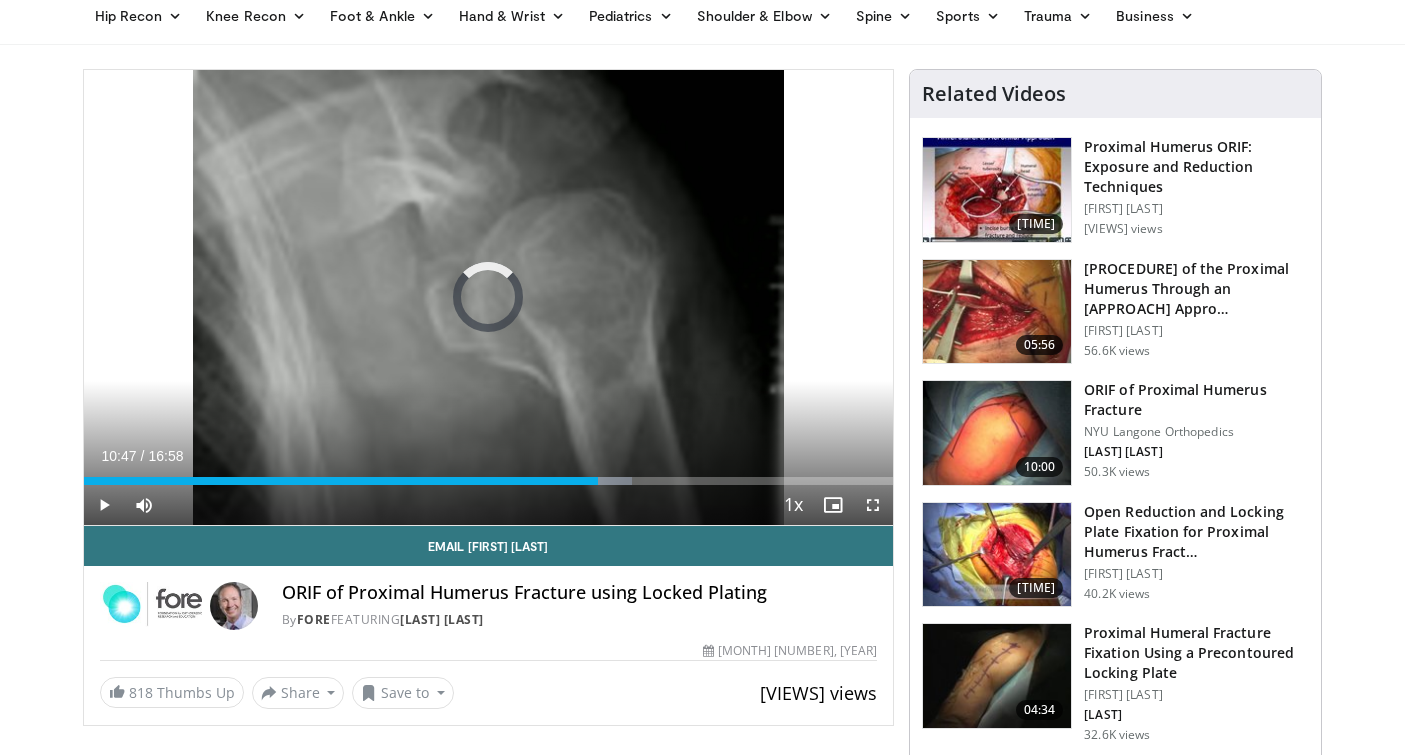 click at bounding box center [600, 481] 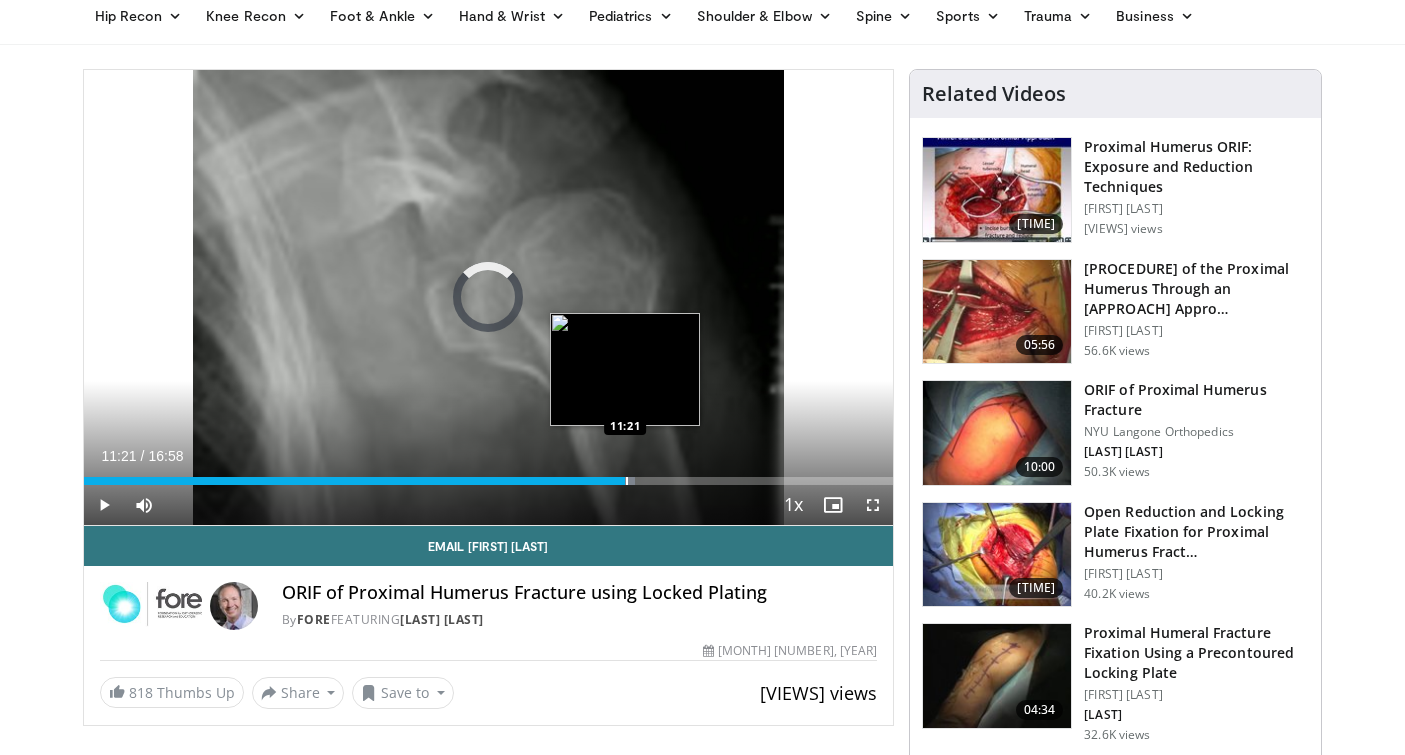 click at bounding box center (627, 481) 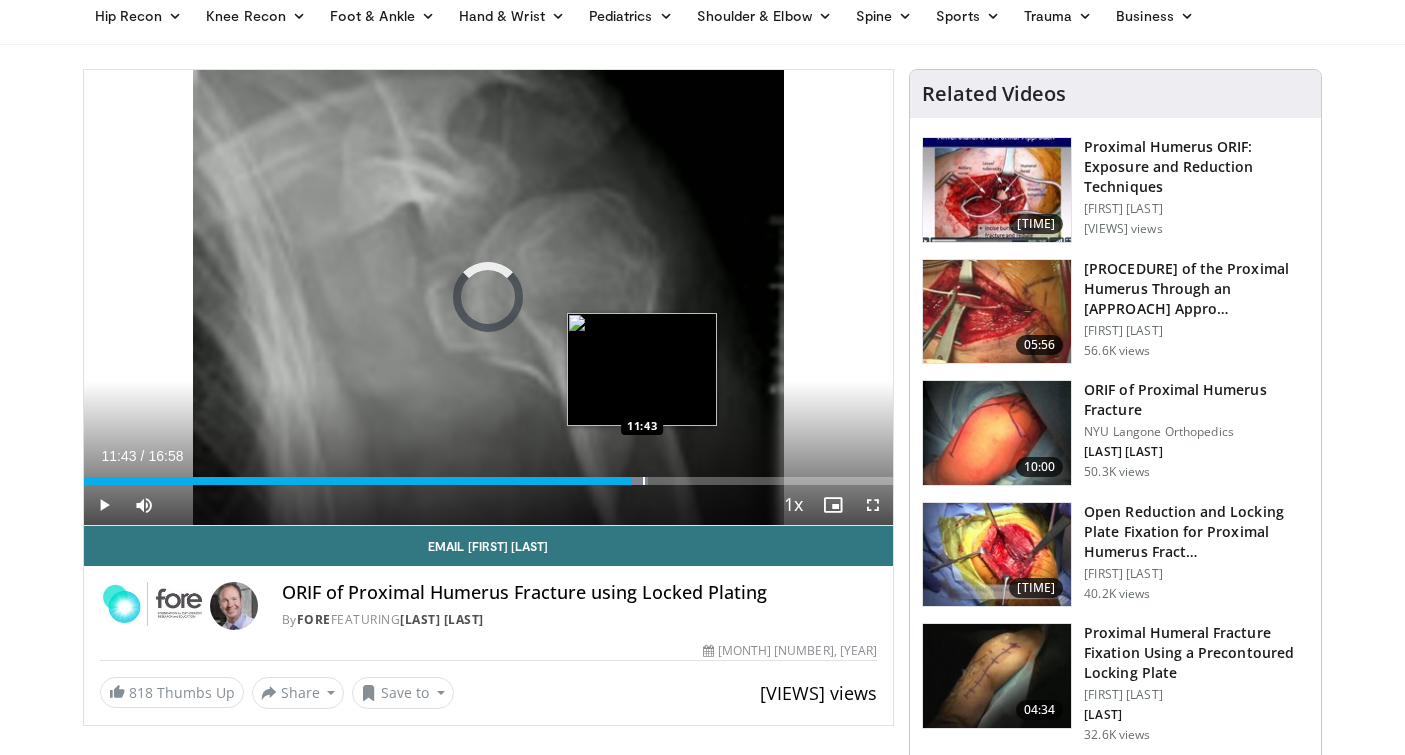 click at bounding box center (644, 481) 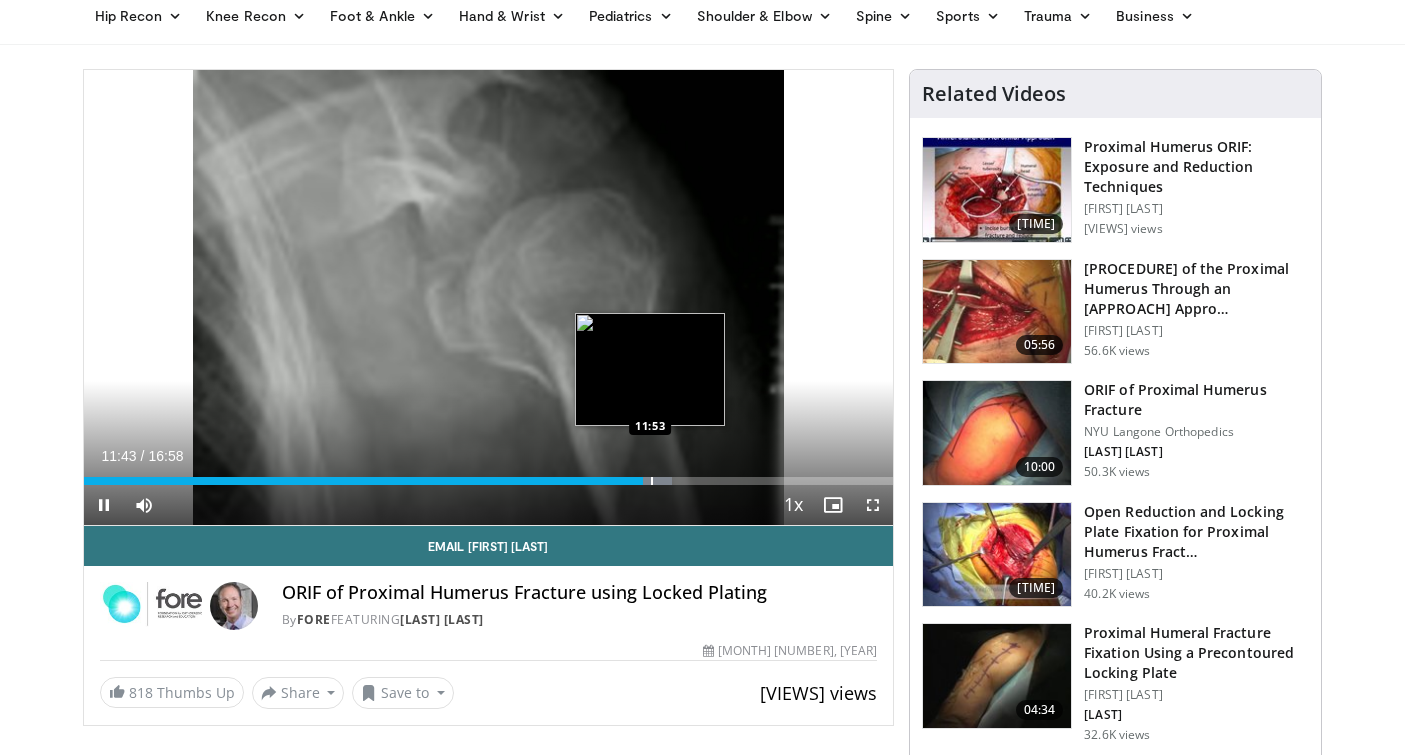click at bounding box center (652, 481) 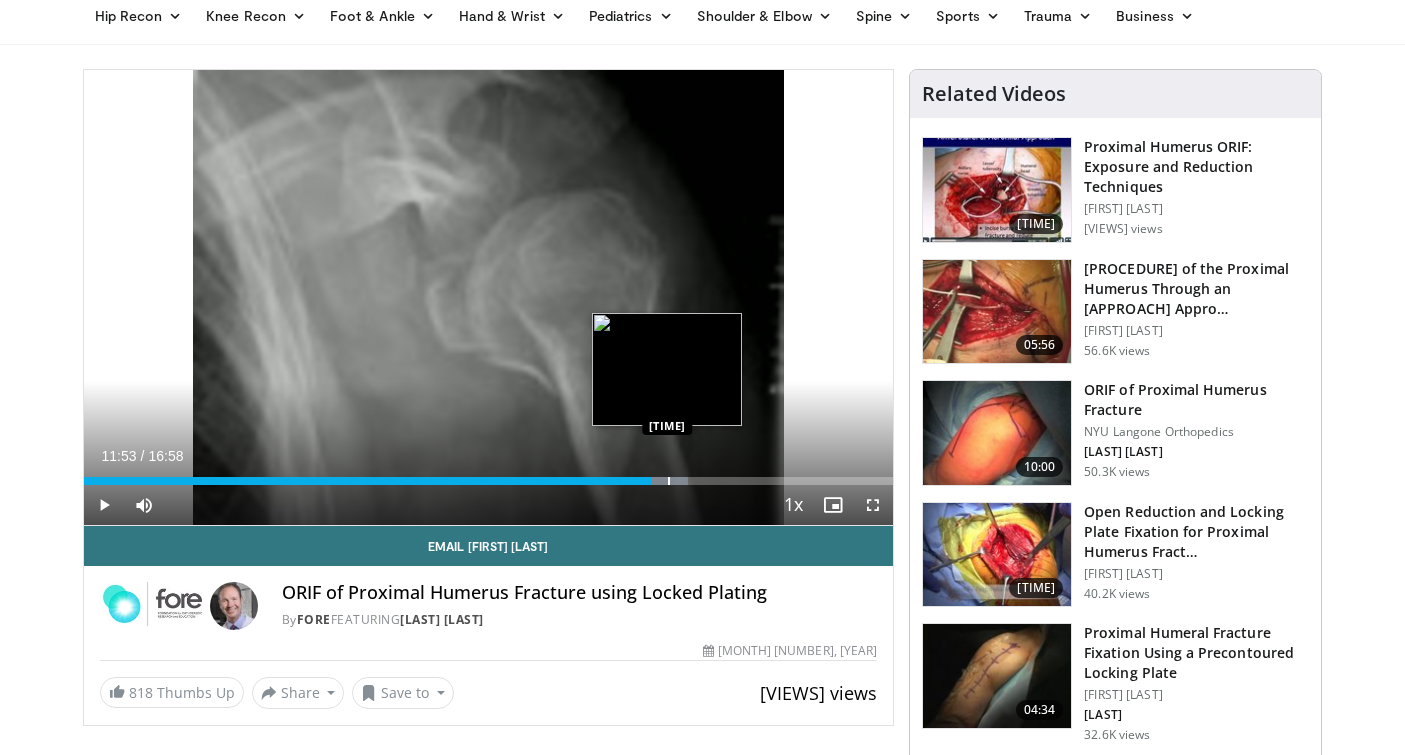 click at bounding box center (669, 481) 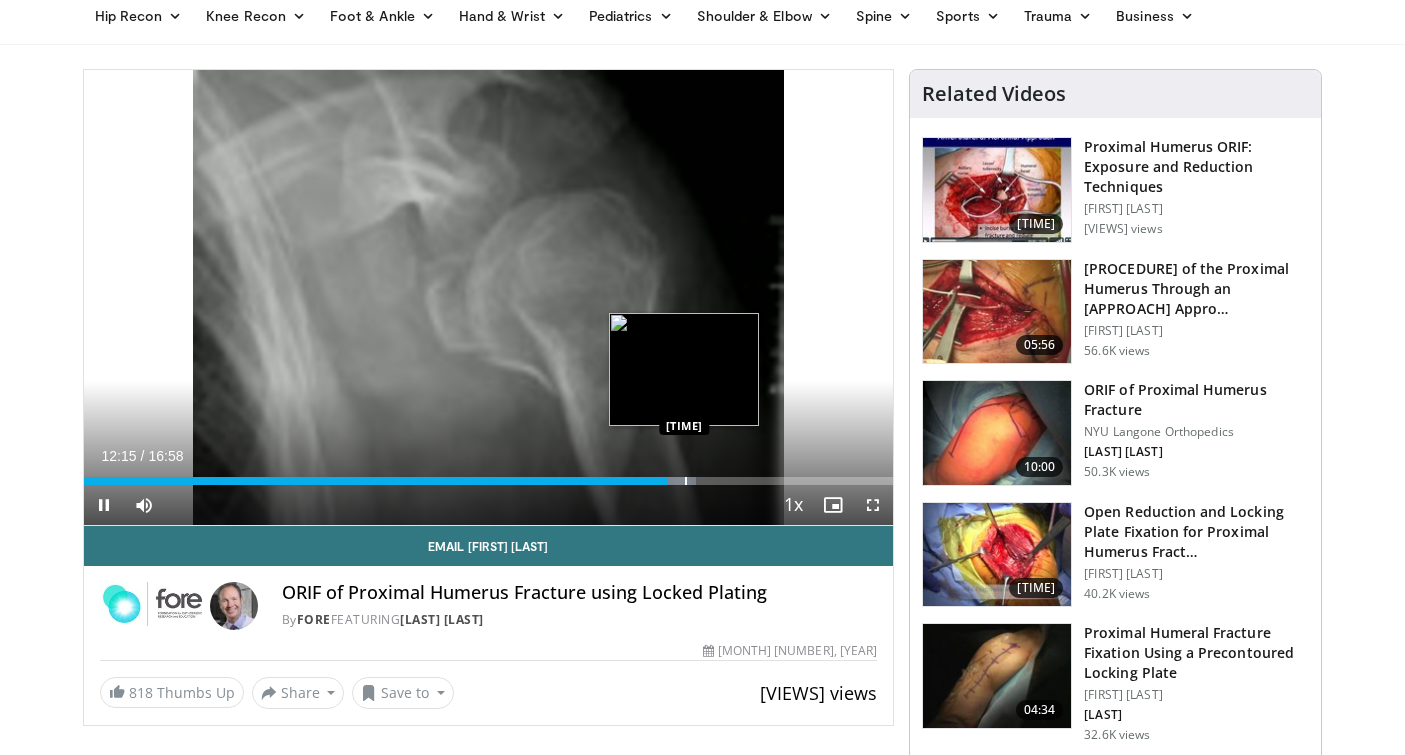 click at bounding box center [686, 481] 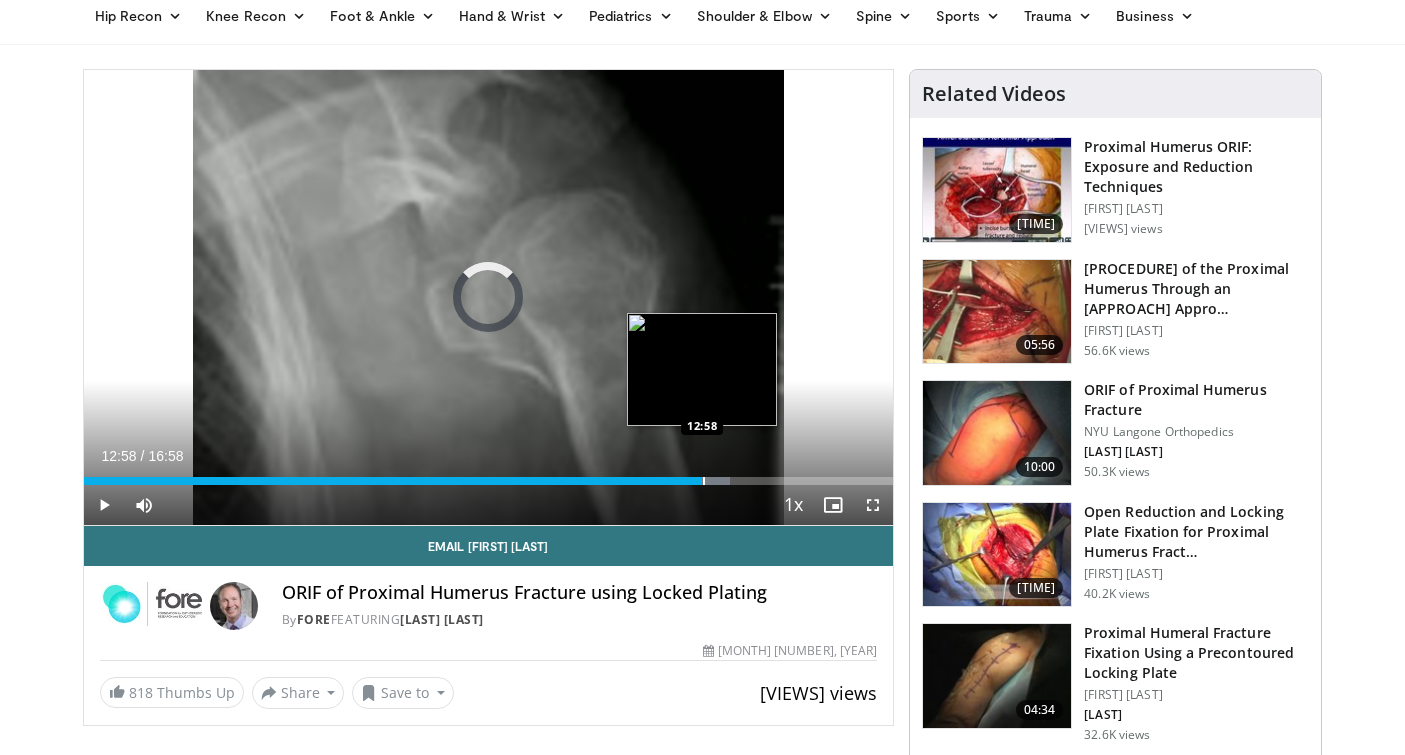 click at bounding box center (704, 481) 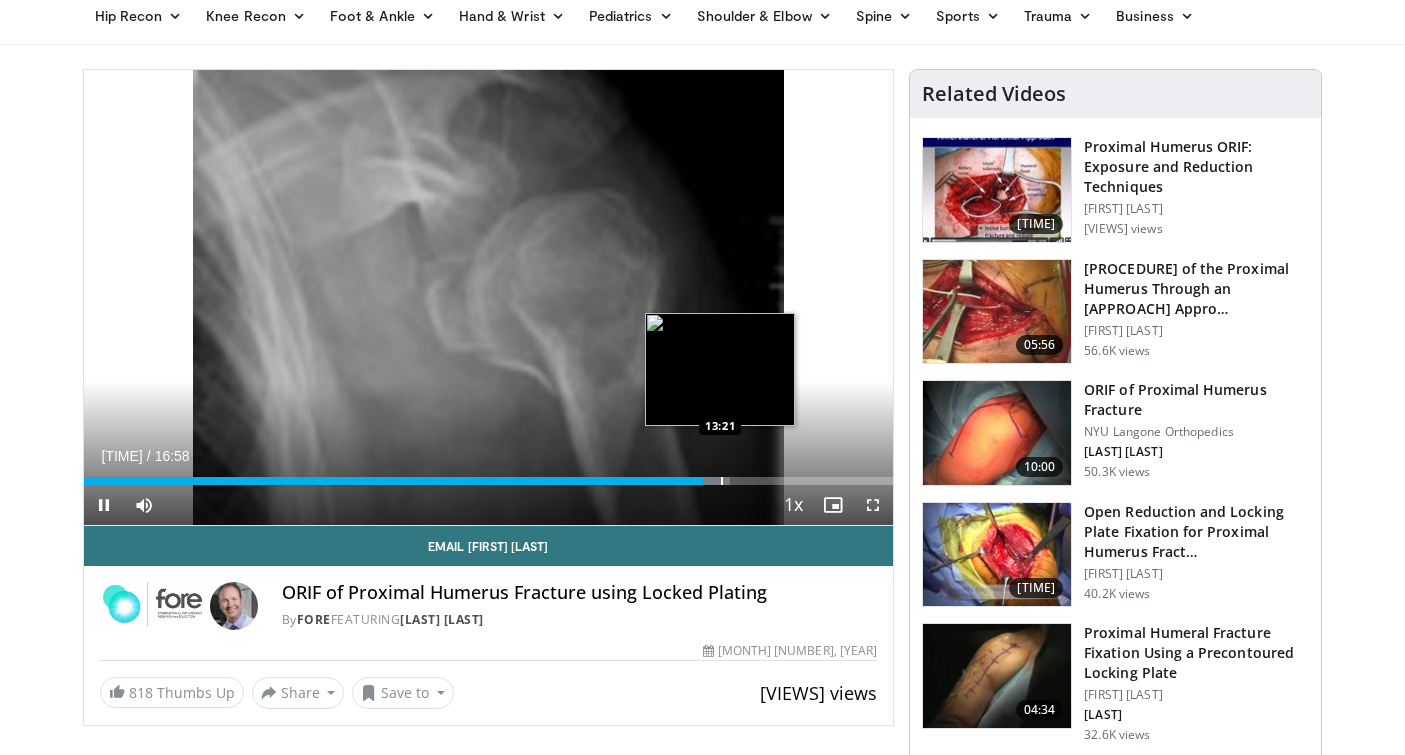 click at bounding box center [722, 481] 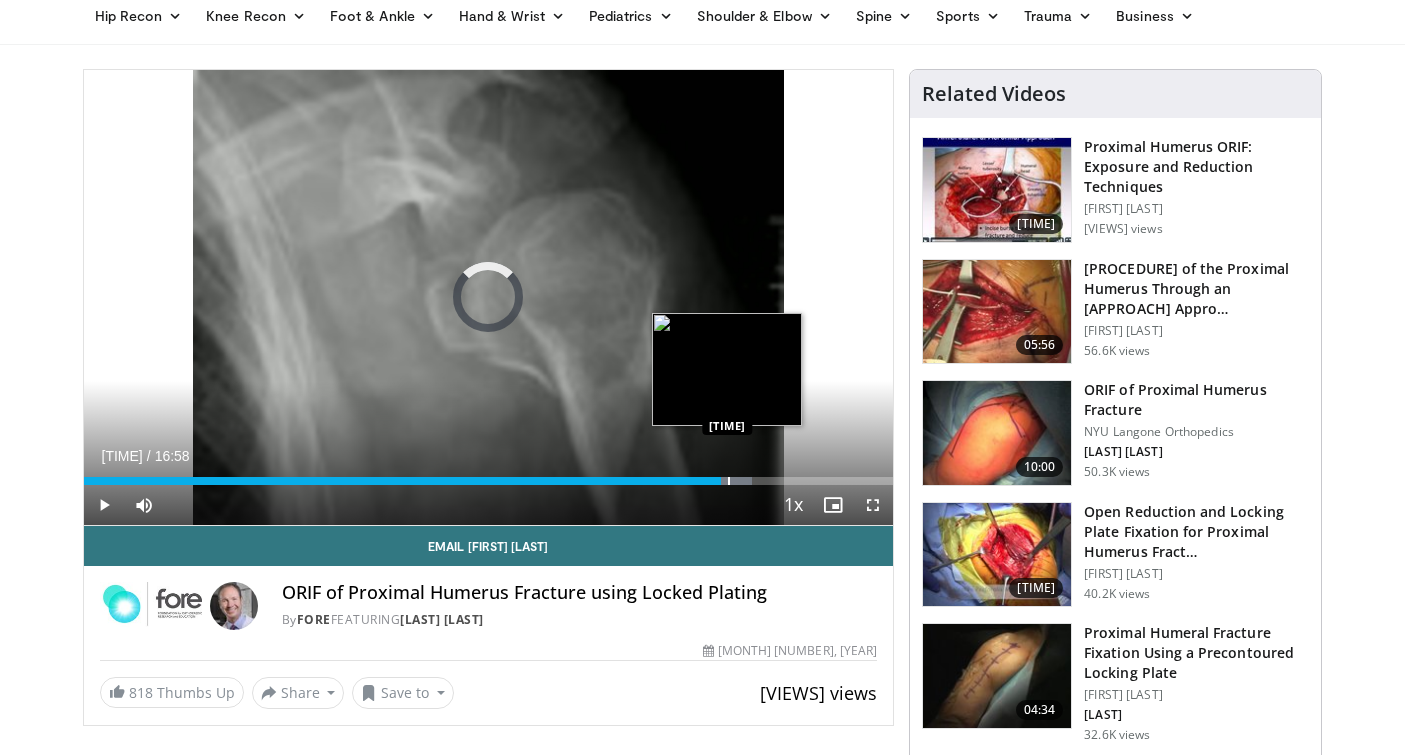 click at bounding box center (729, 481) 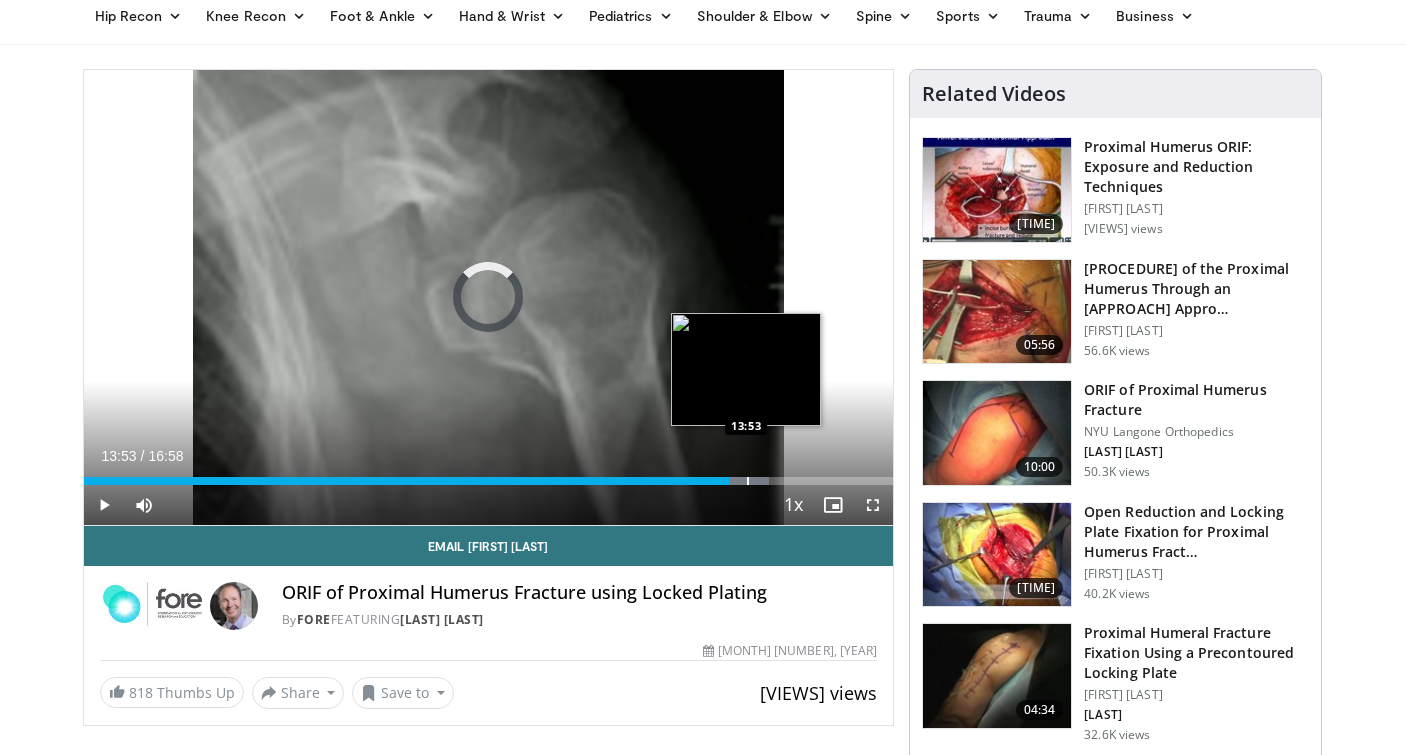 click at bounding box center (748, 481) 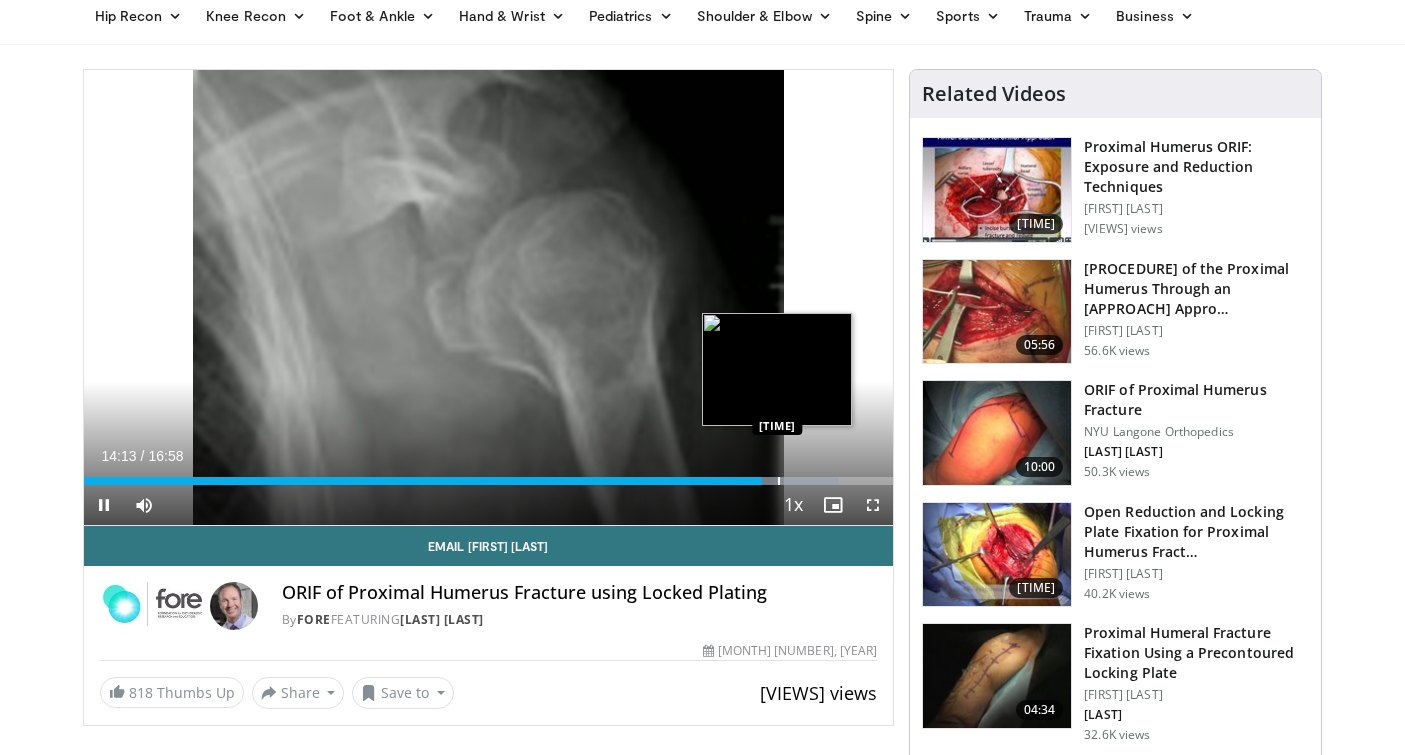 click on "Loaded :  93.34% 14:13 14:32" at bounding box center [489, 475] 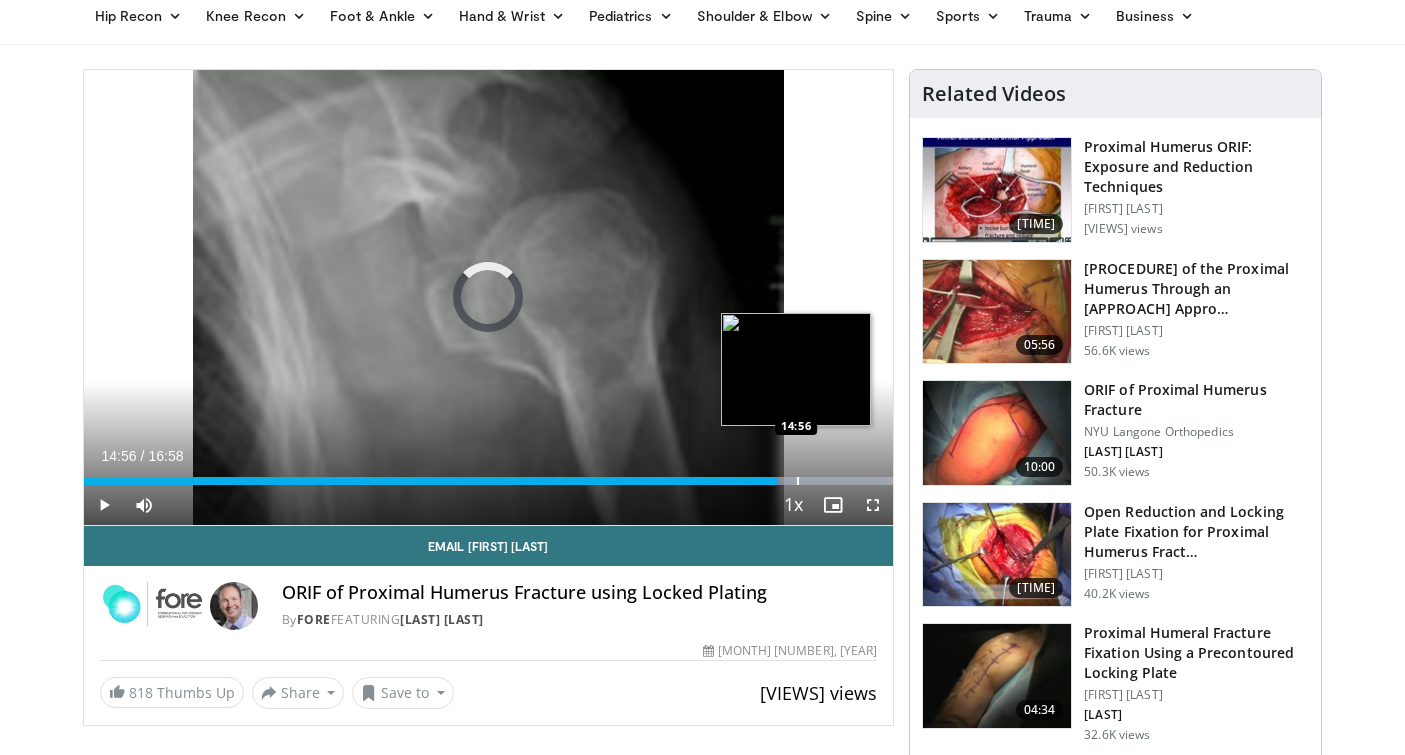 click at bounding box center [798, 481] 